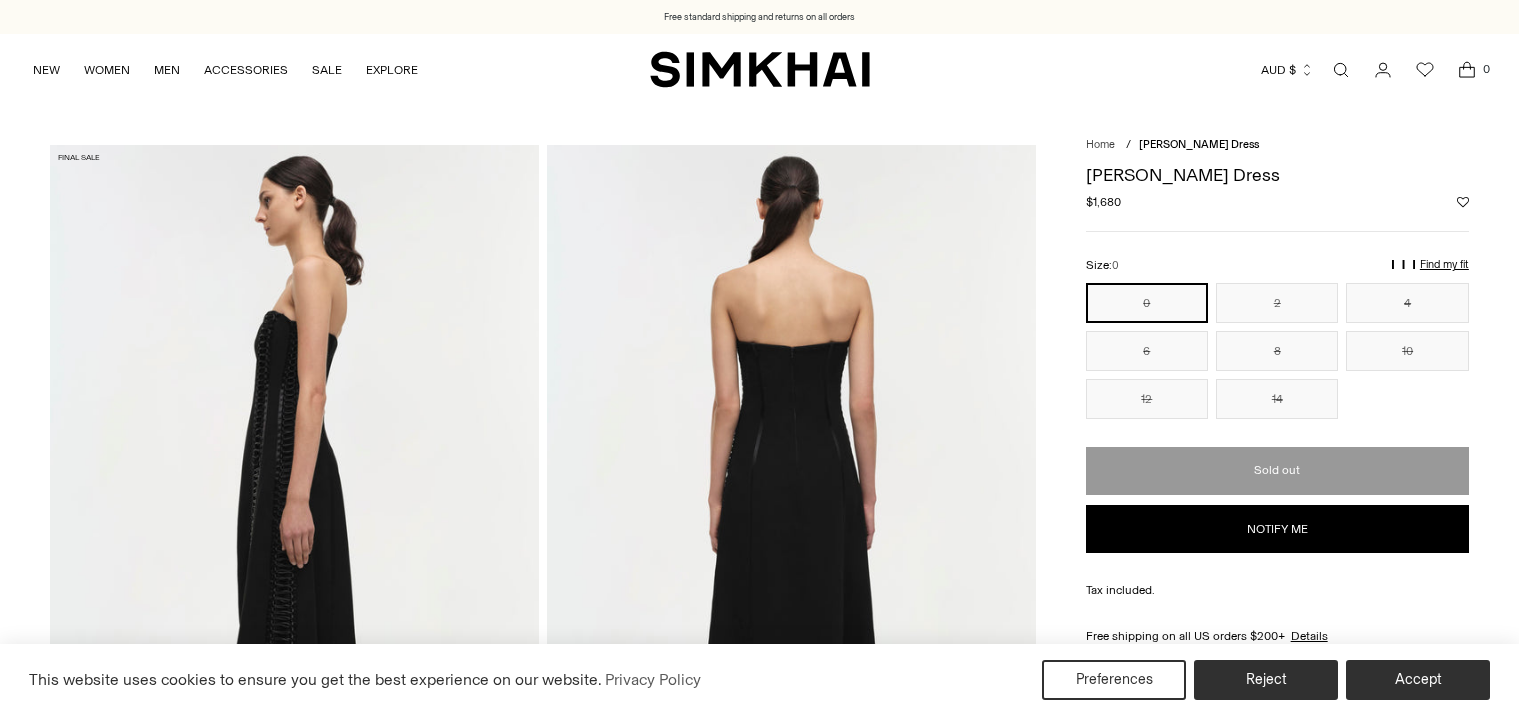 scroll, scrollTop: 0, scrollLeft: 0, axis: both 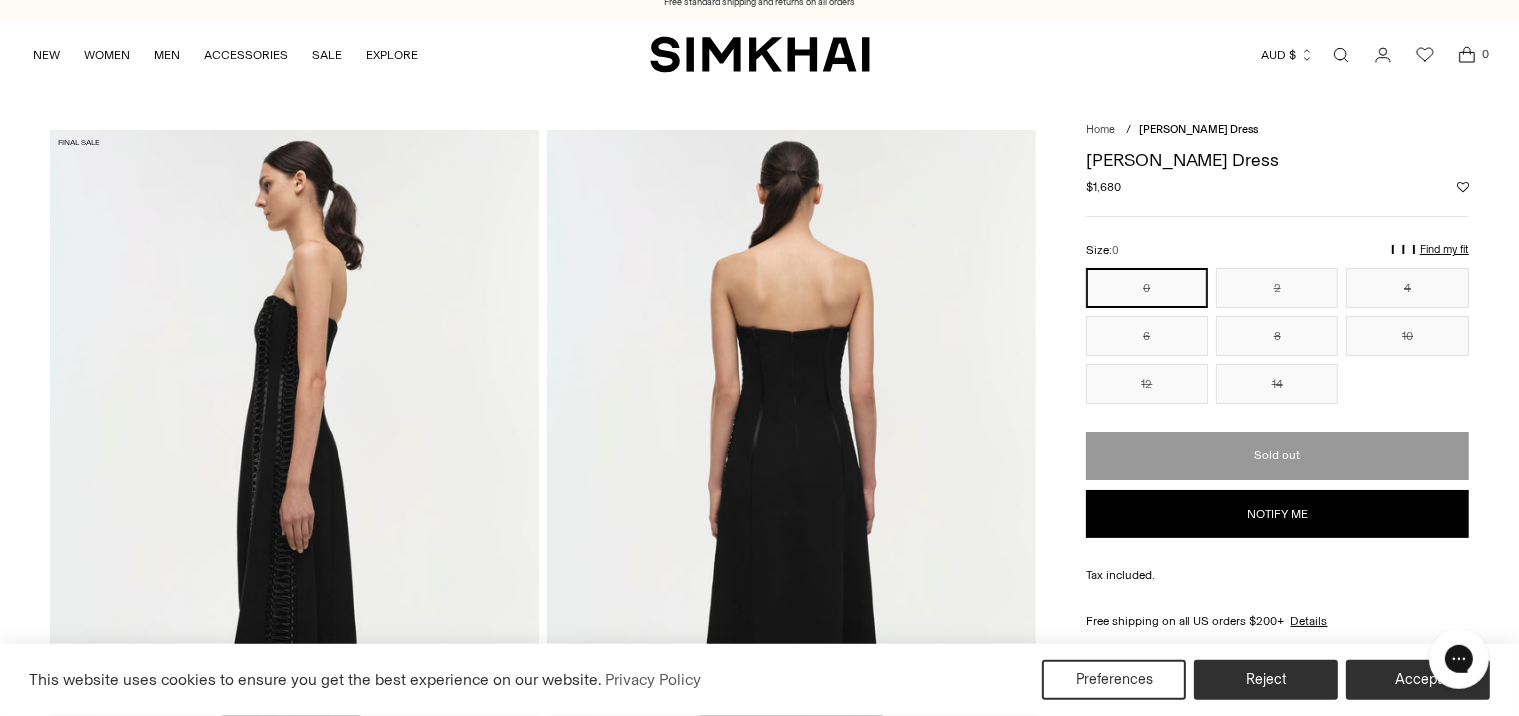 click at bounding box center [294, 496] 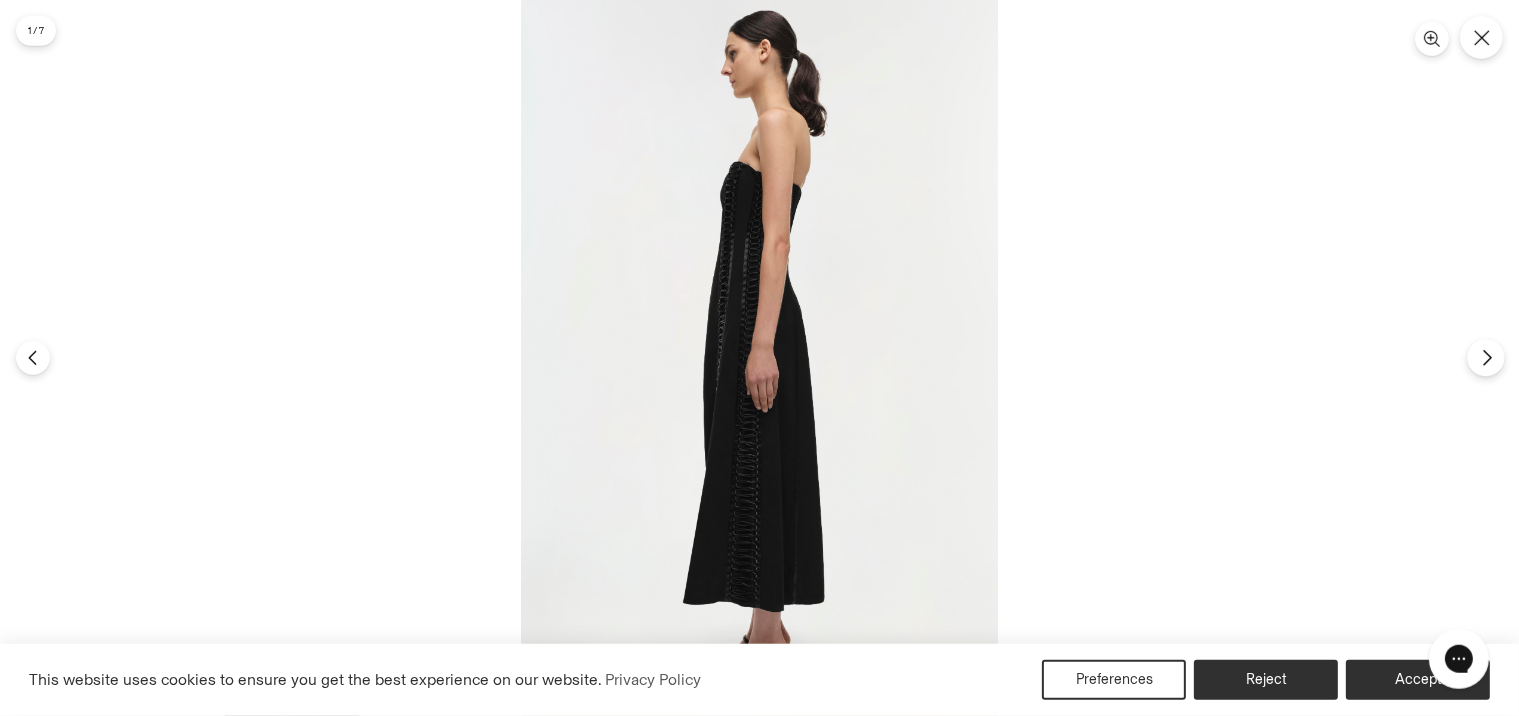 click 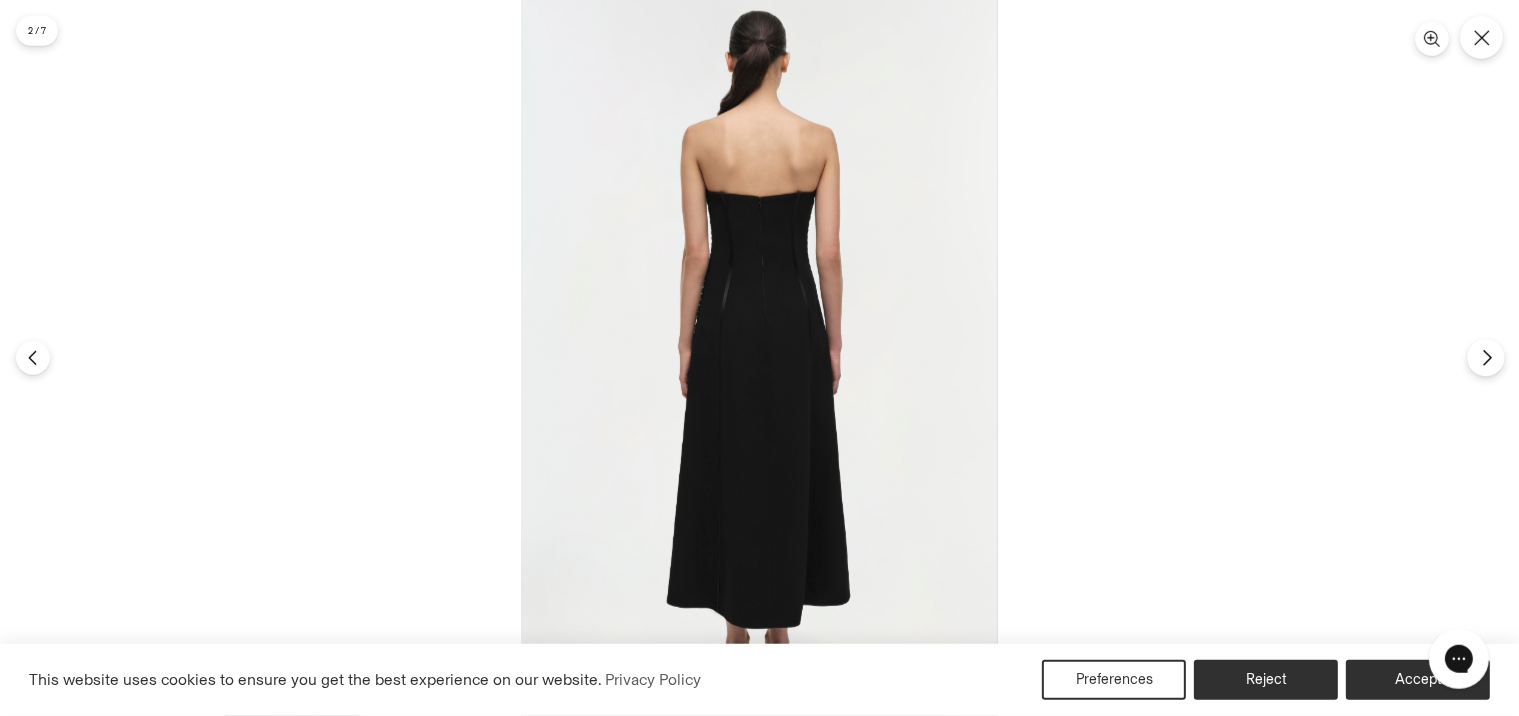 click 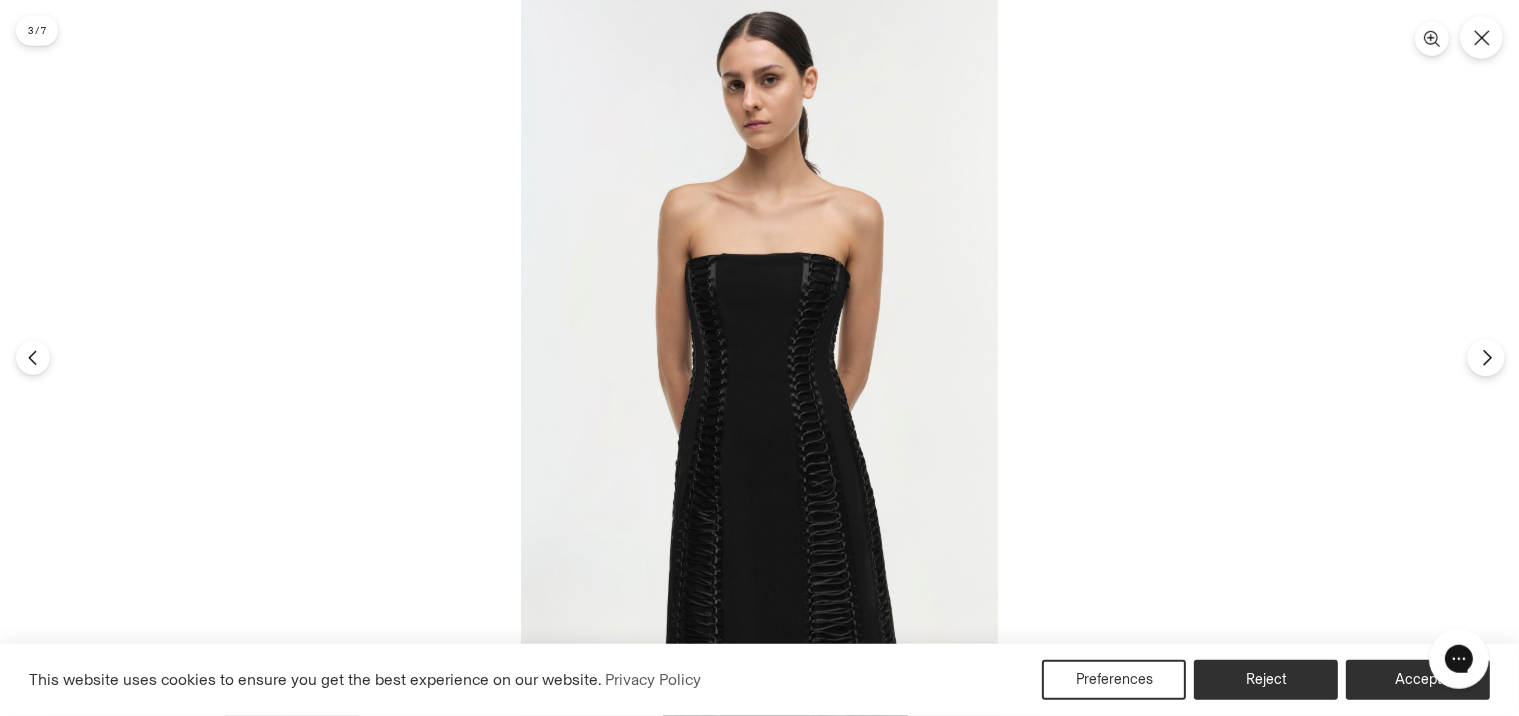 click at bounding box center (1485, 357) 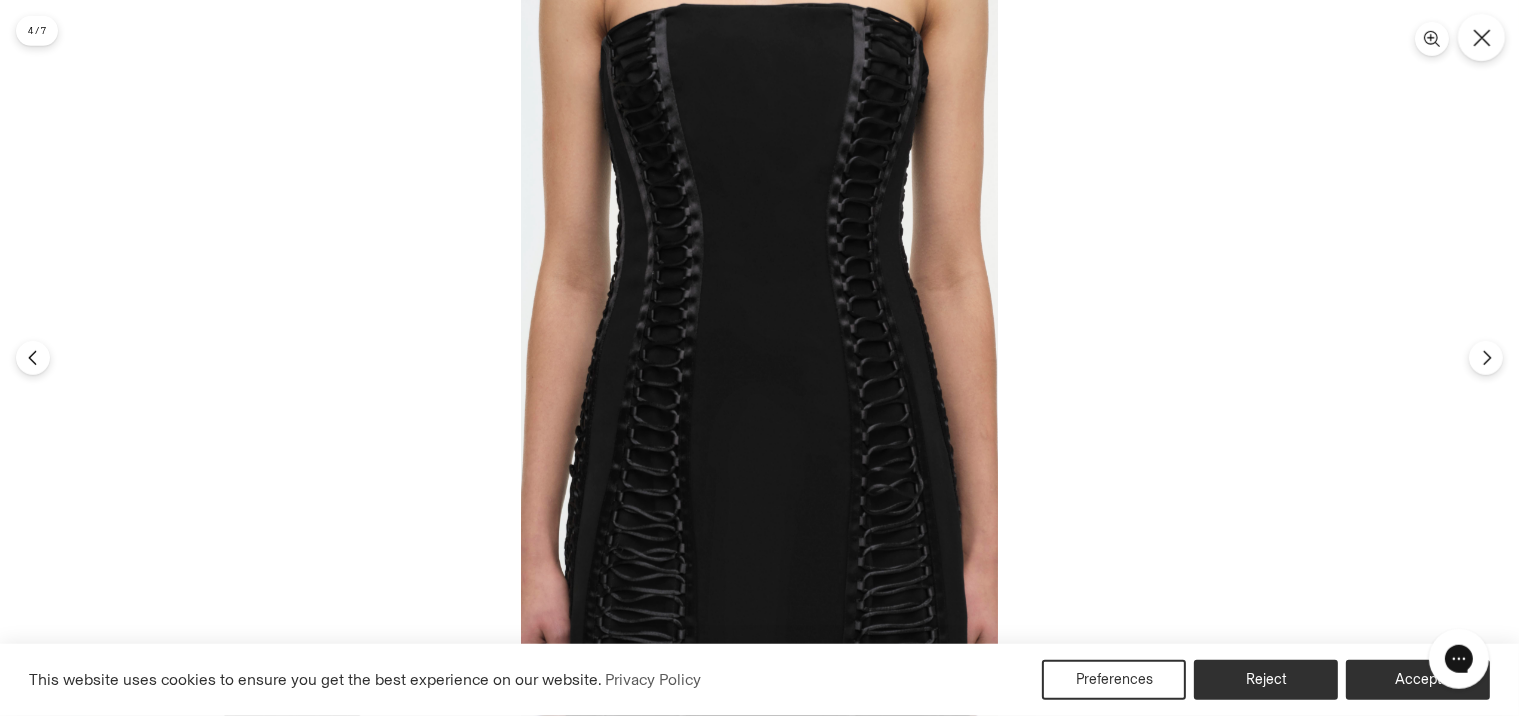 click 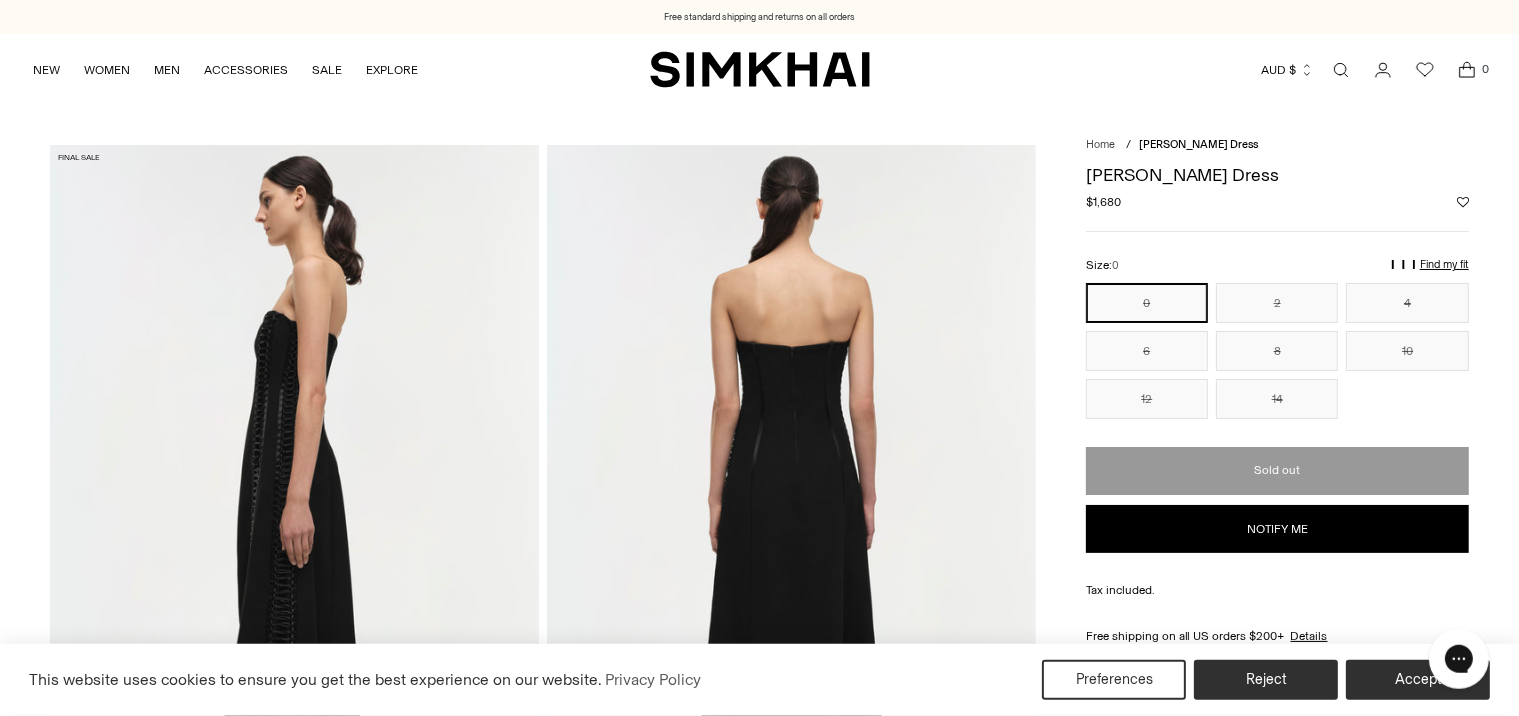 click on "Find my fit" at bounding box center (1201, 273) 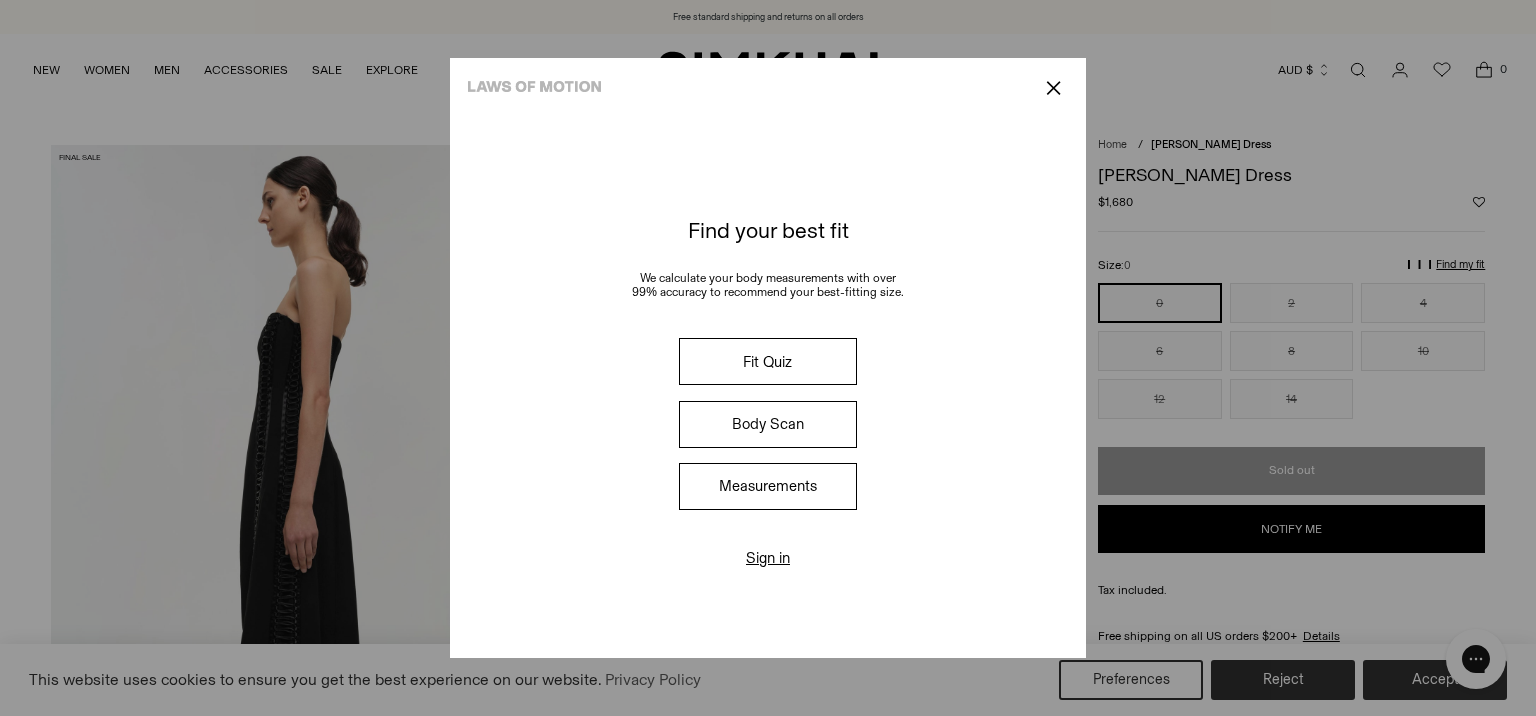 click on "✕" at bounding box center [1053, 88] 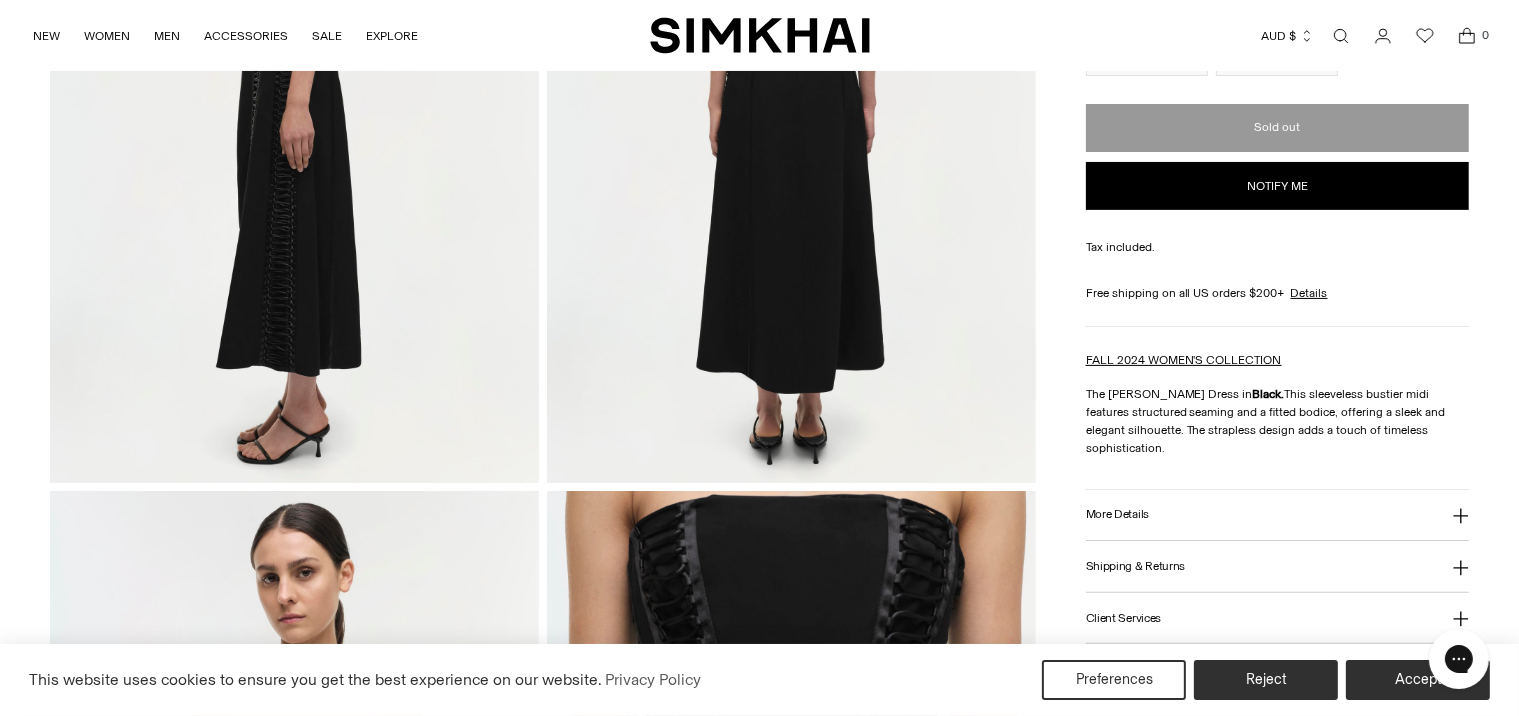 scroll, scrollTop: 422, scrollLeft: 0, axis: vertical 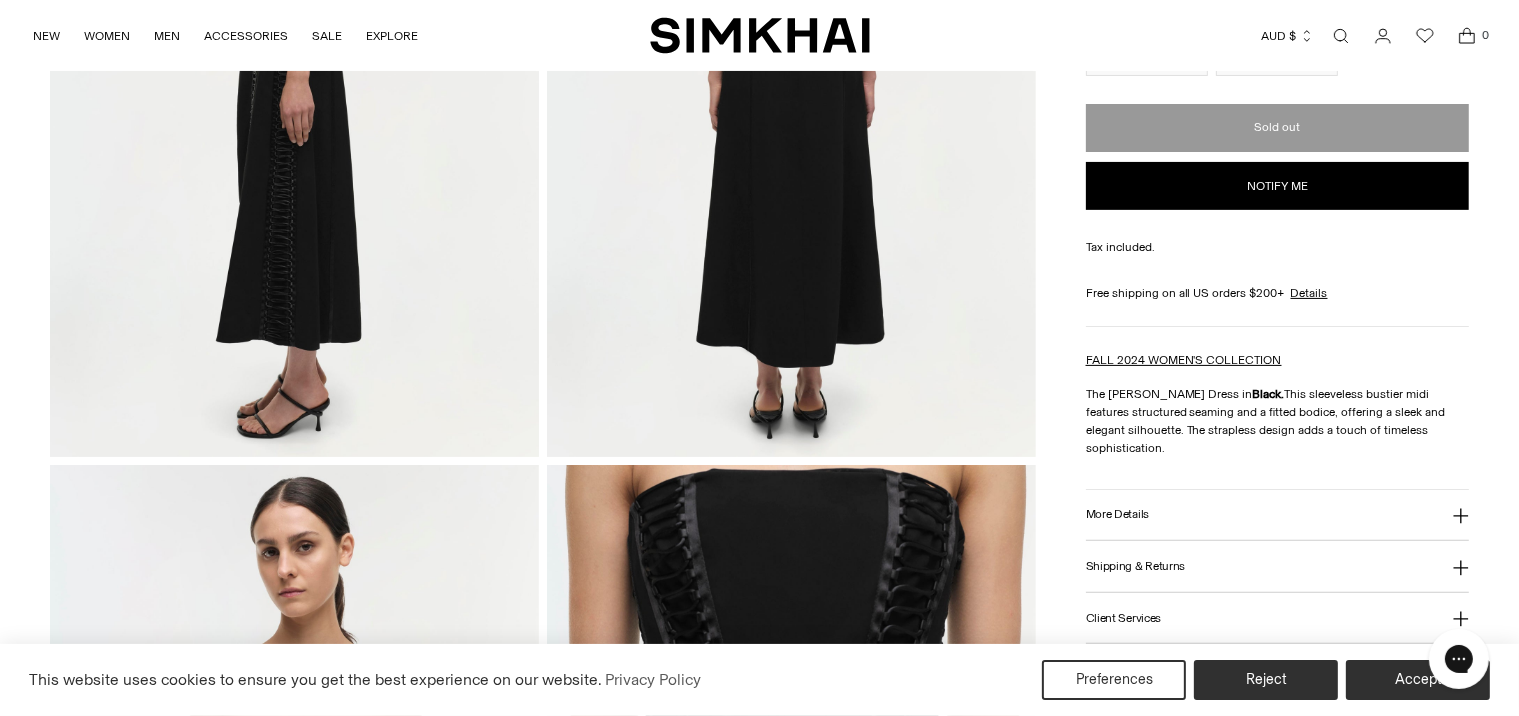 click on "More Details" at bounding box center (1117, 514) 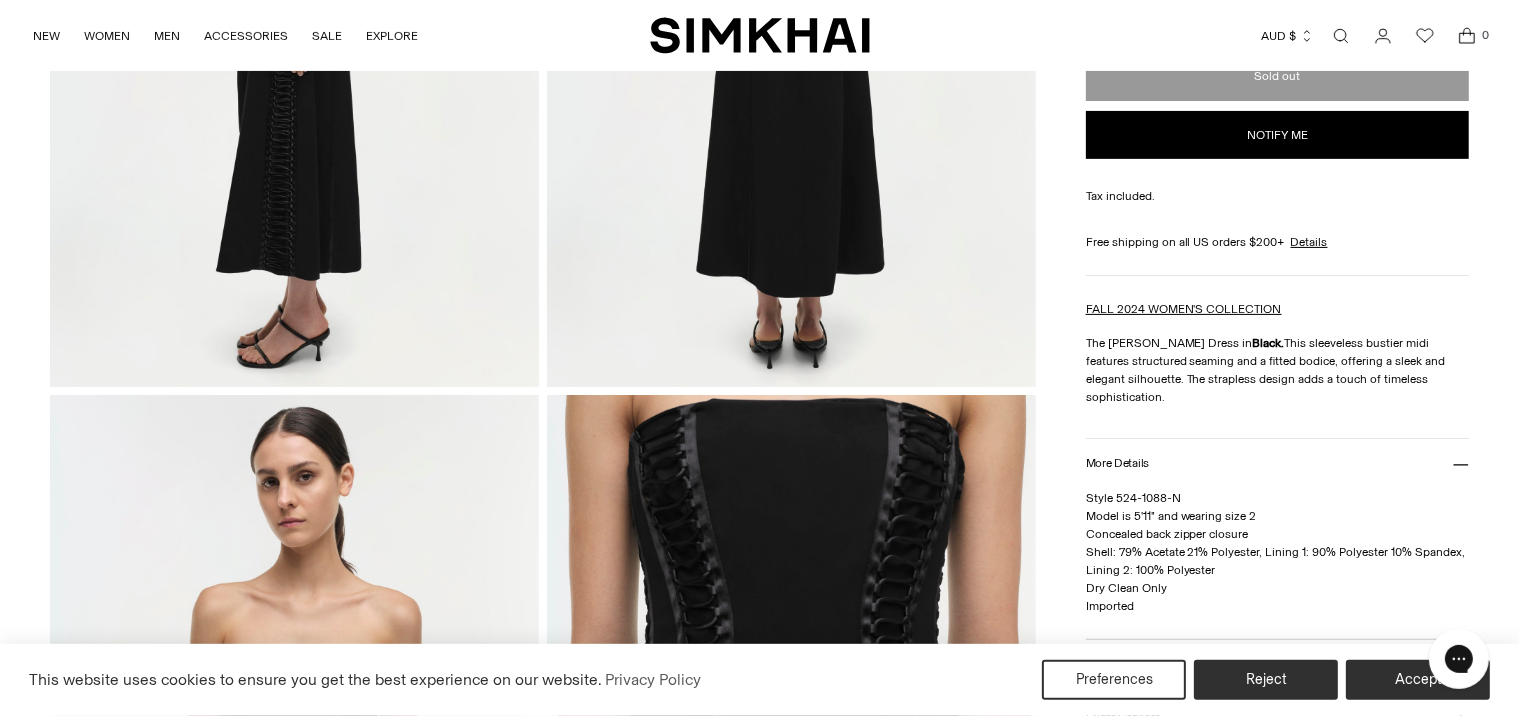scroll, scrollTop: 528, scrollLeft: 0, axis: vertical 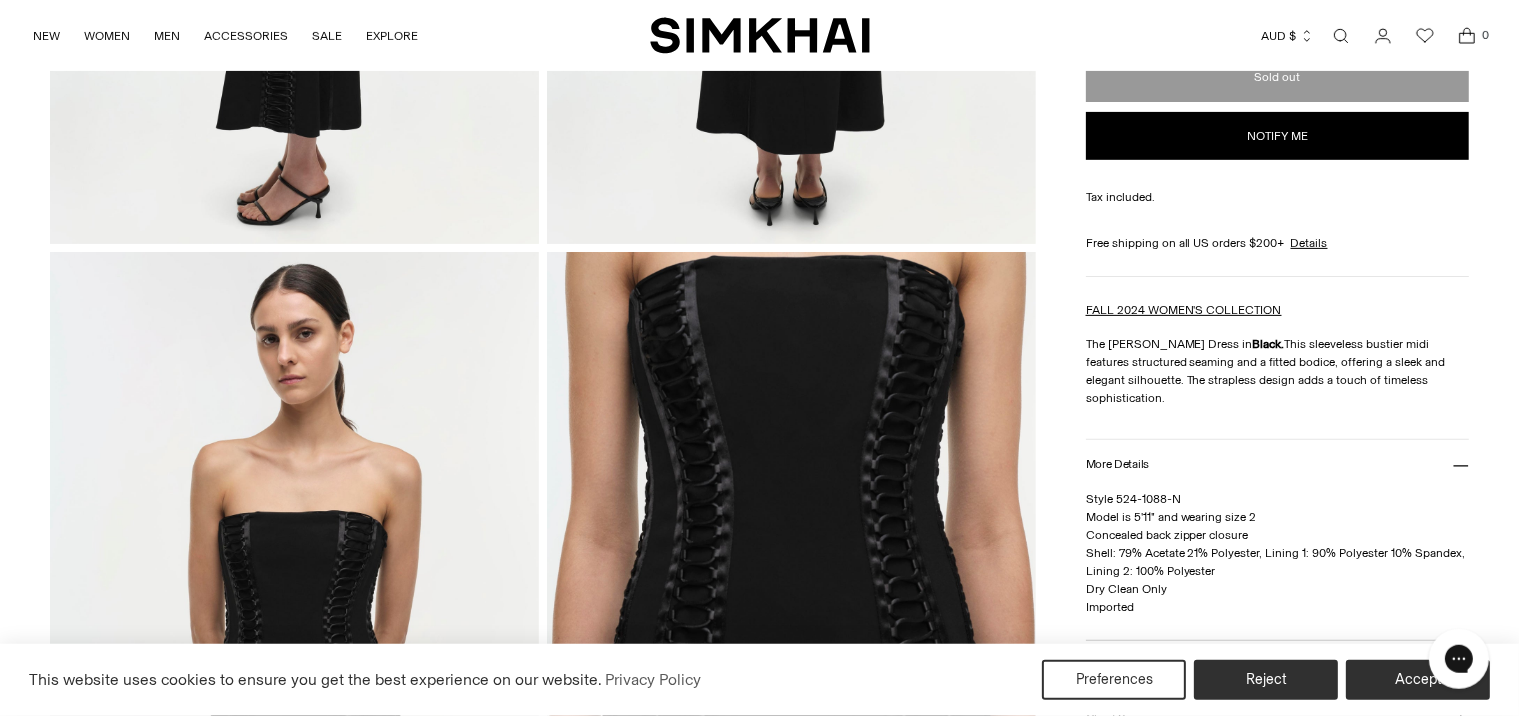 click at bounding box center (791, 618) 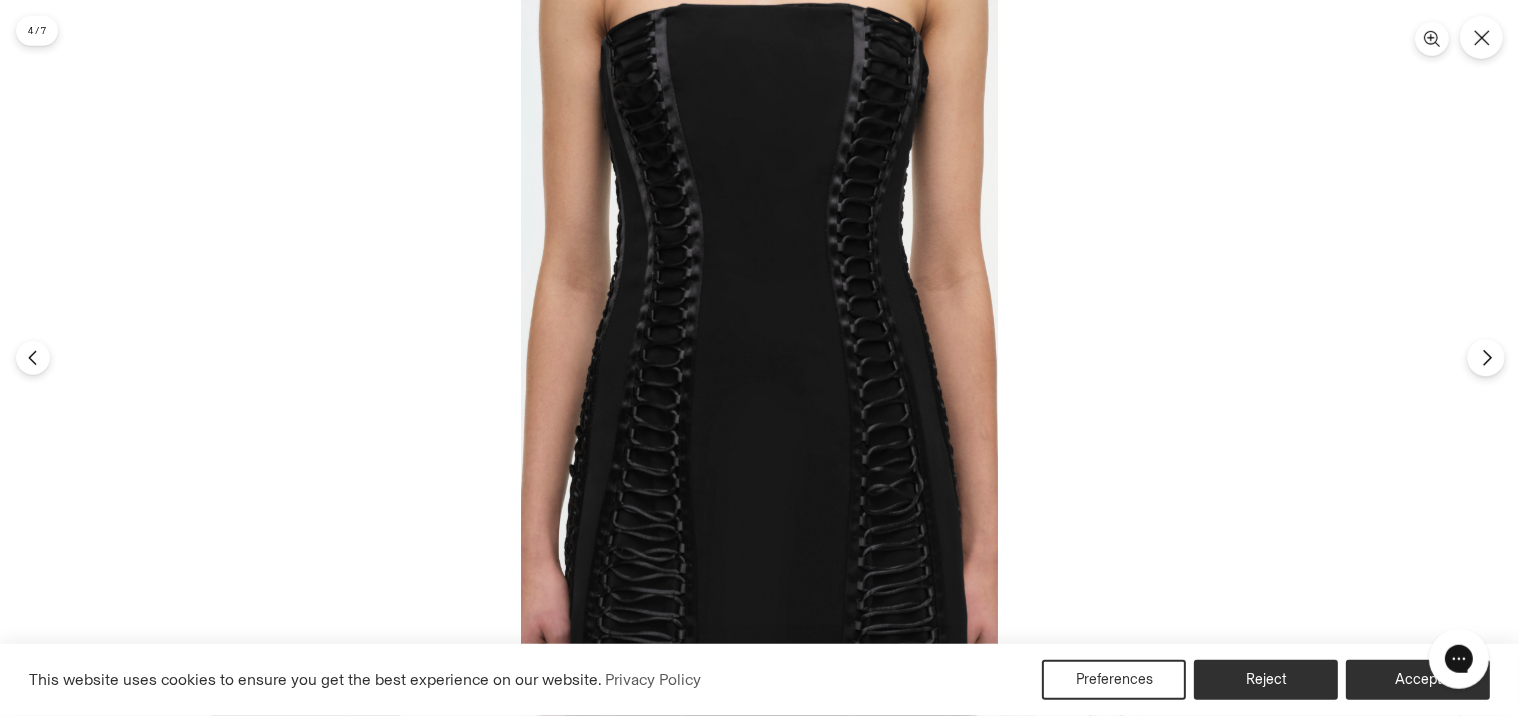 click at bounding box center (1485, 357) 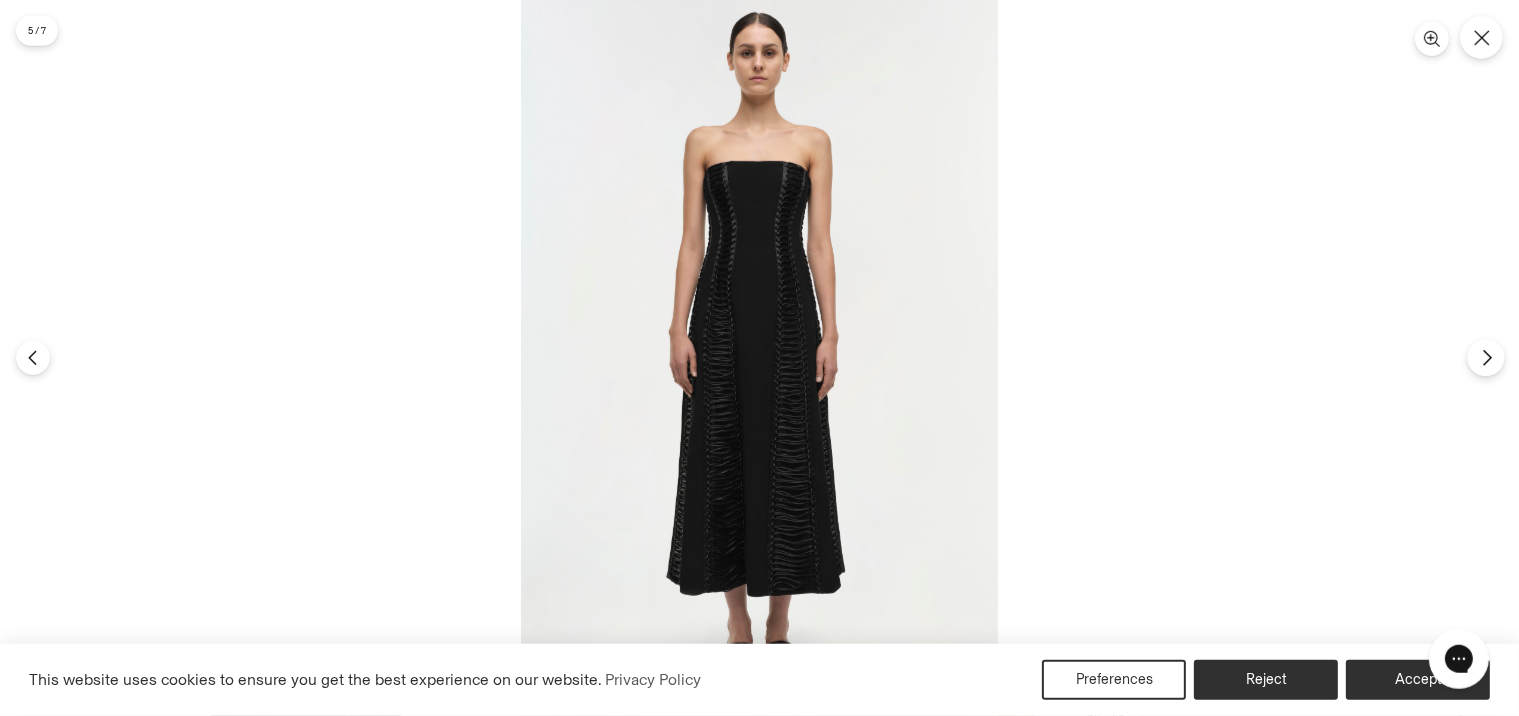 click at bounding box center (1485, 357) 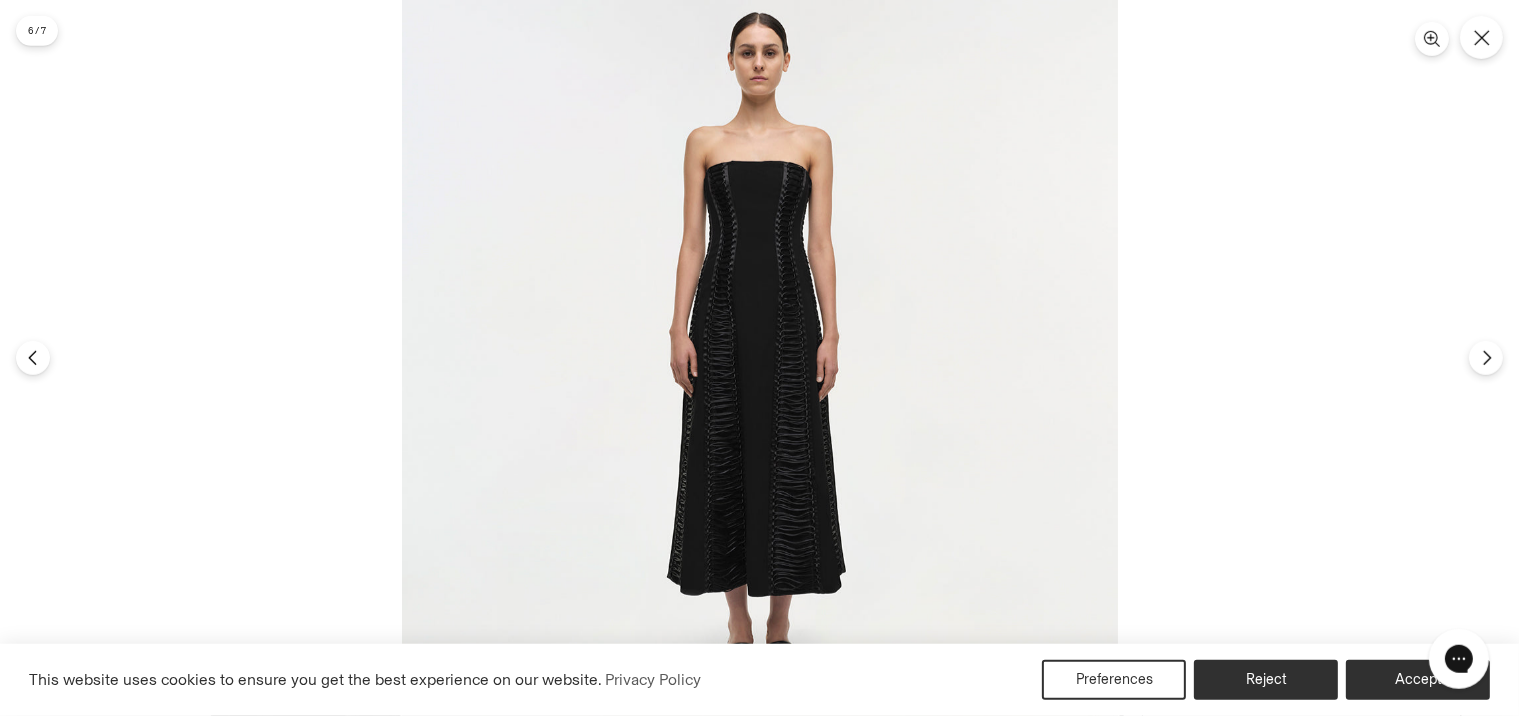 click at bounding box center [759, 358] 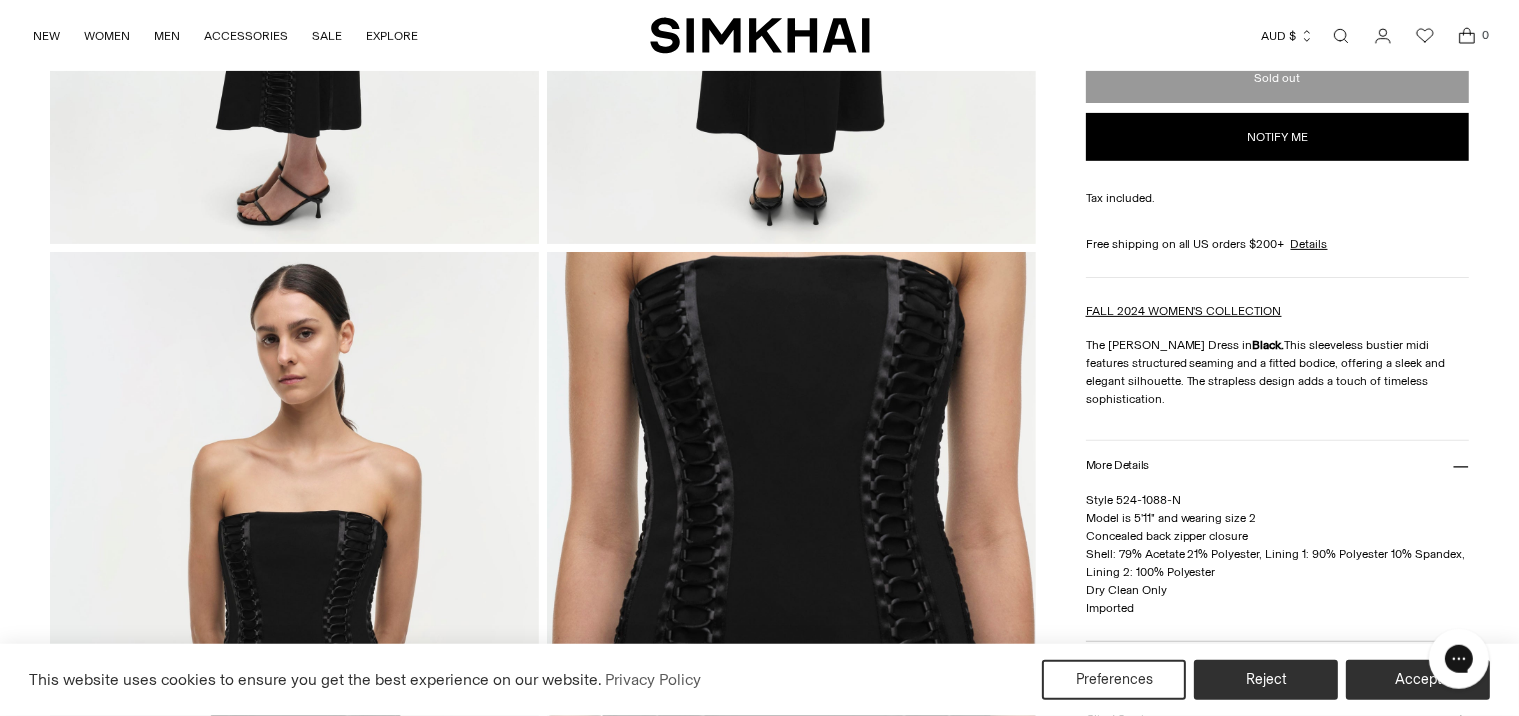 click at bounding box center [791, 618] 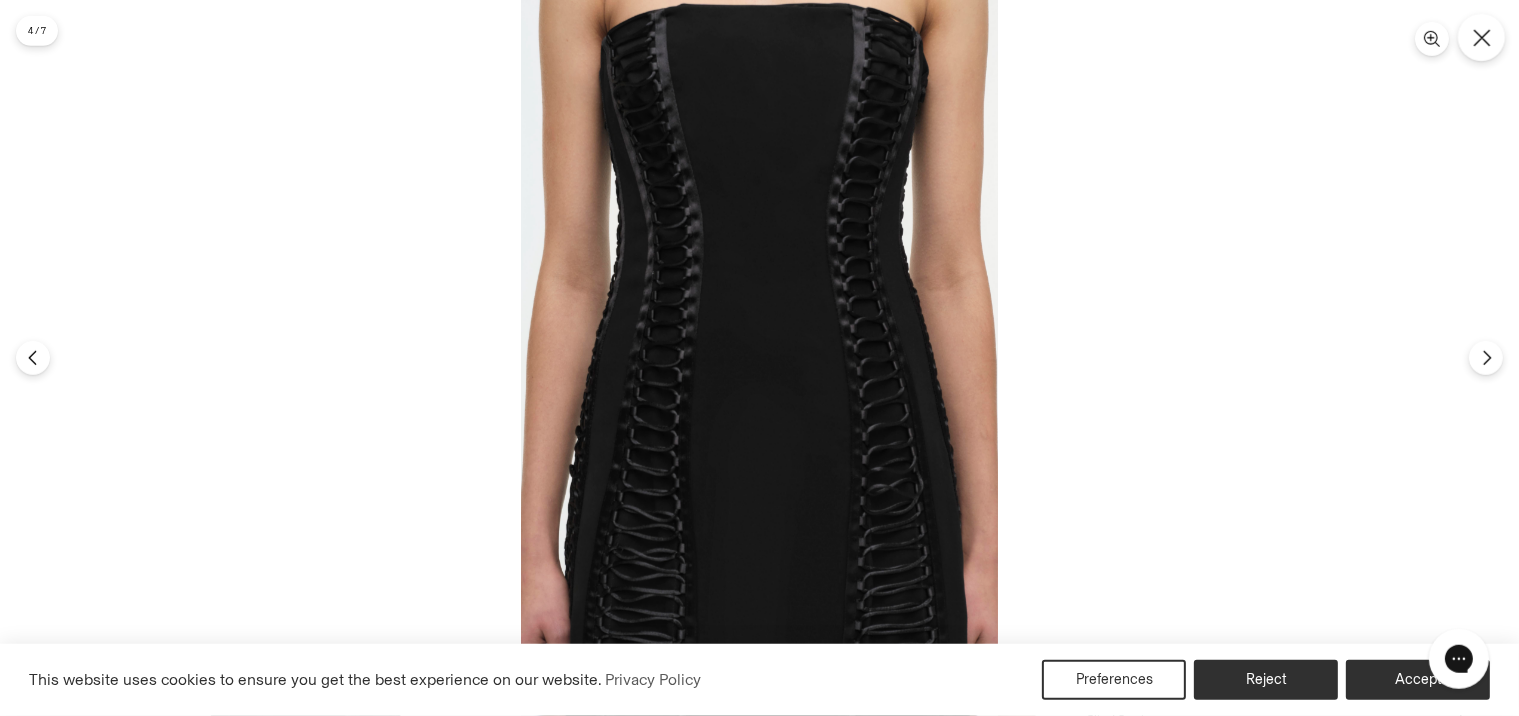 click at bounding box center (1481, 37) 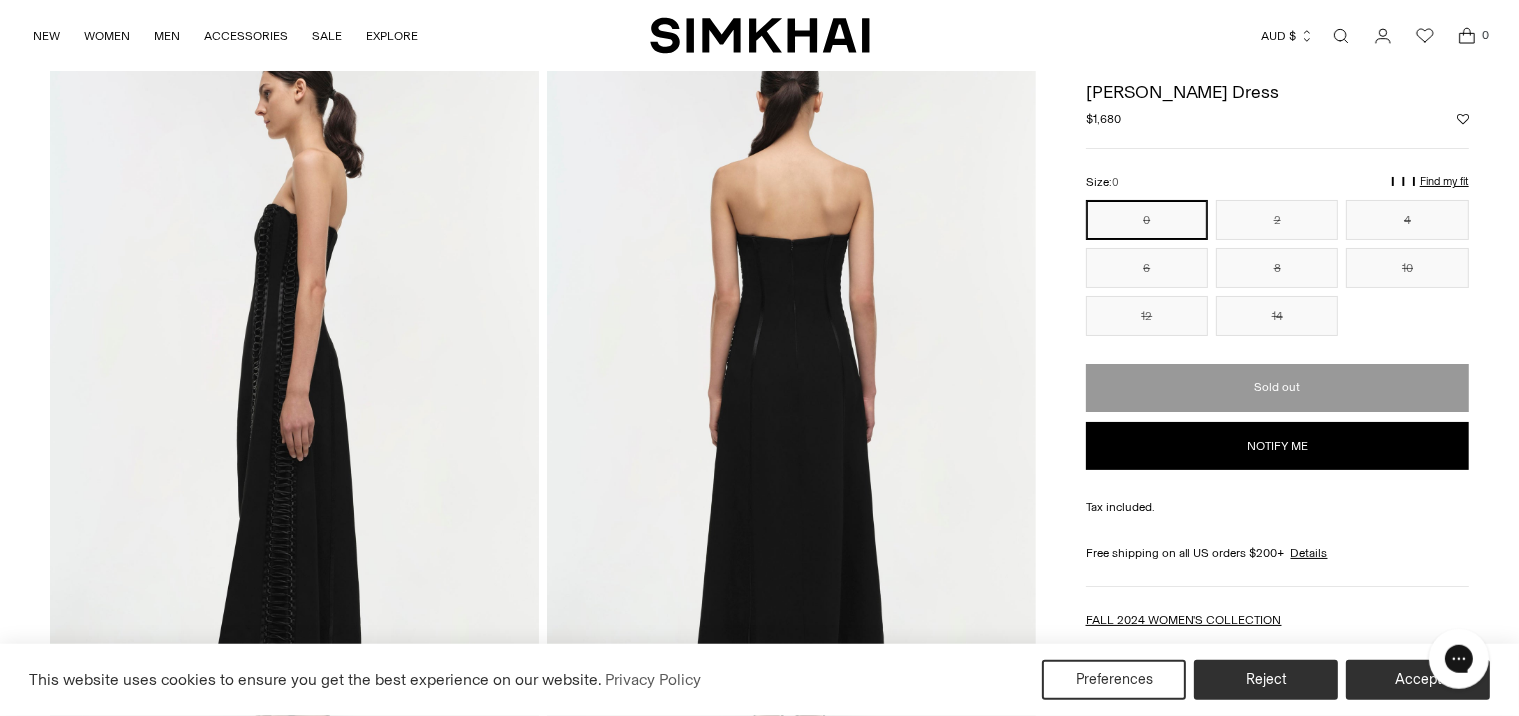 scroll, scrollTop: 0, scrollLeft: 0, axis: both 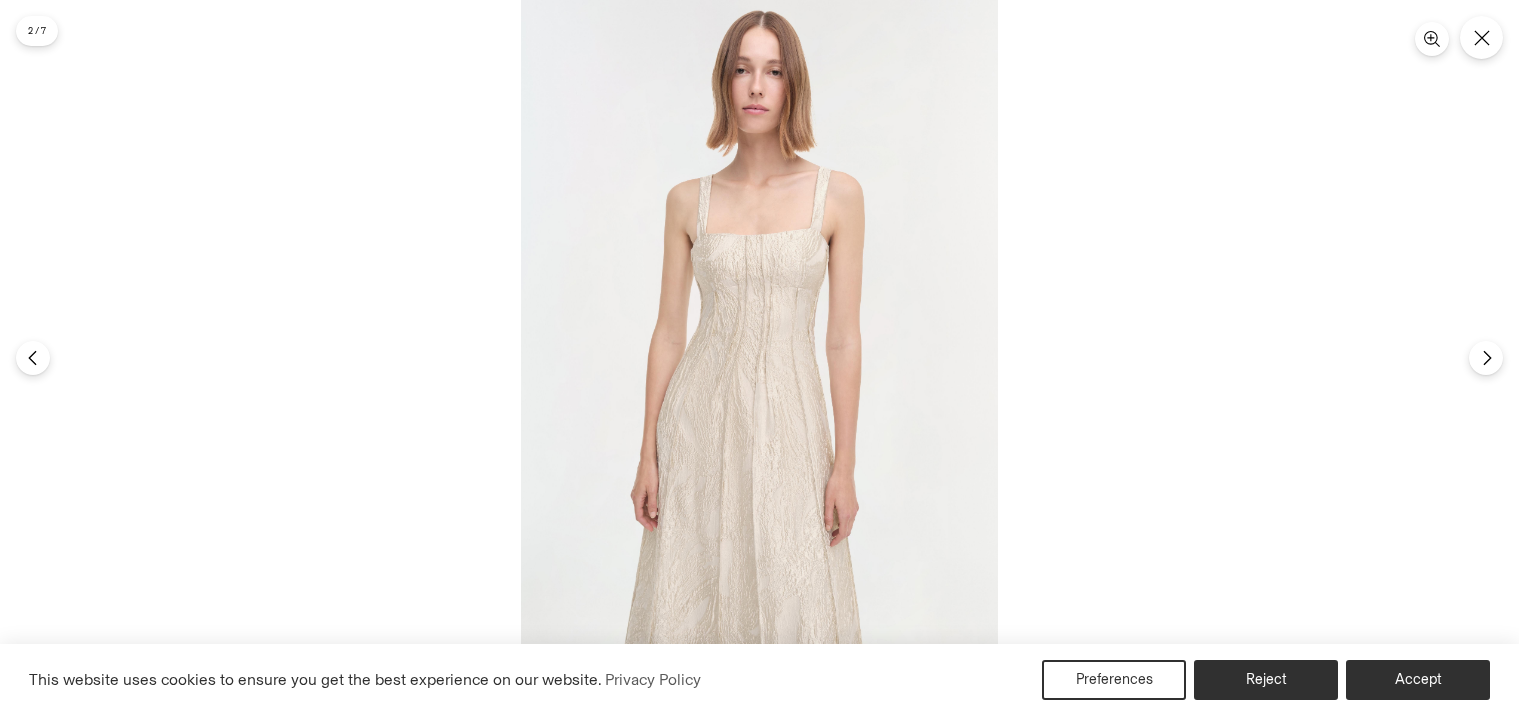 click at bounding box center (759, 358) 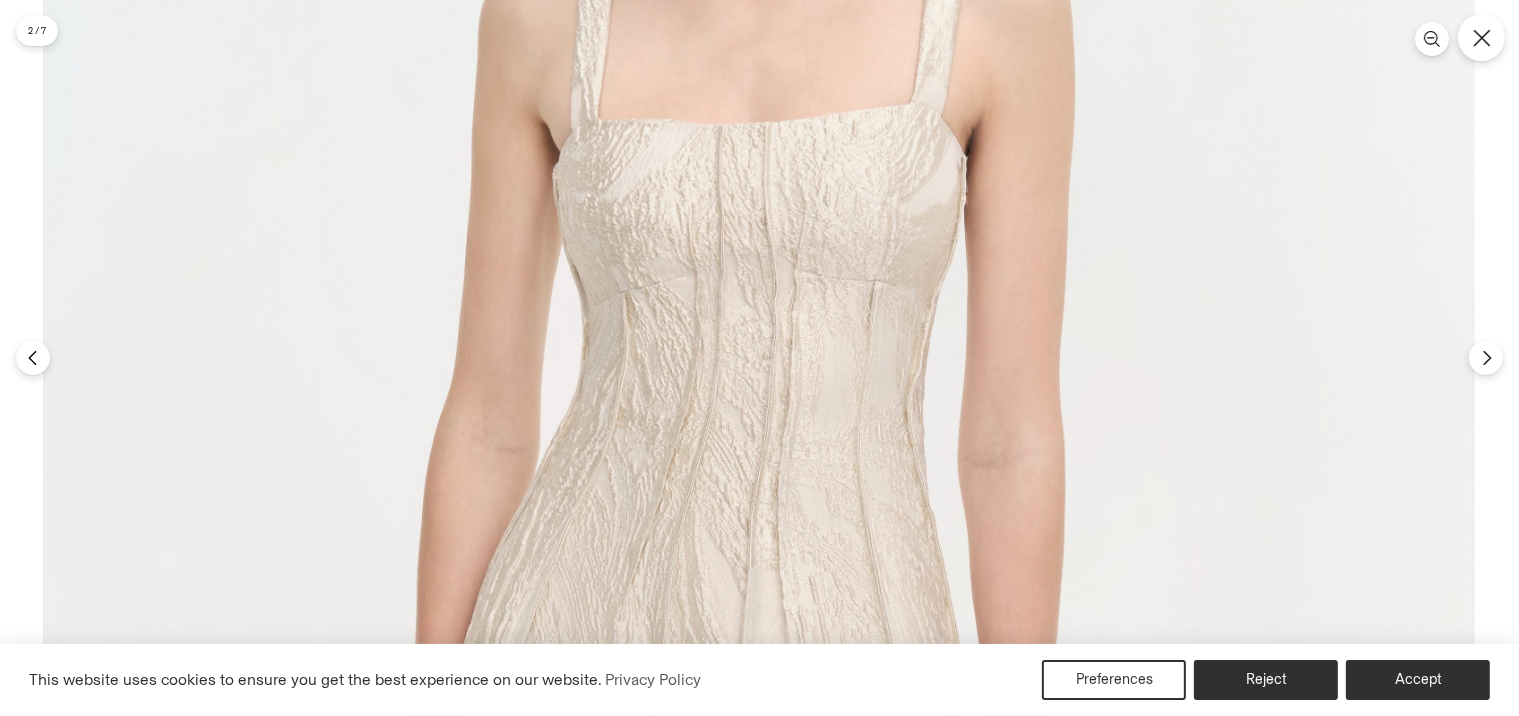 click 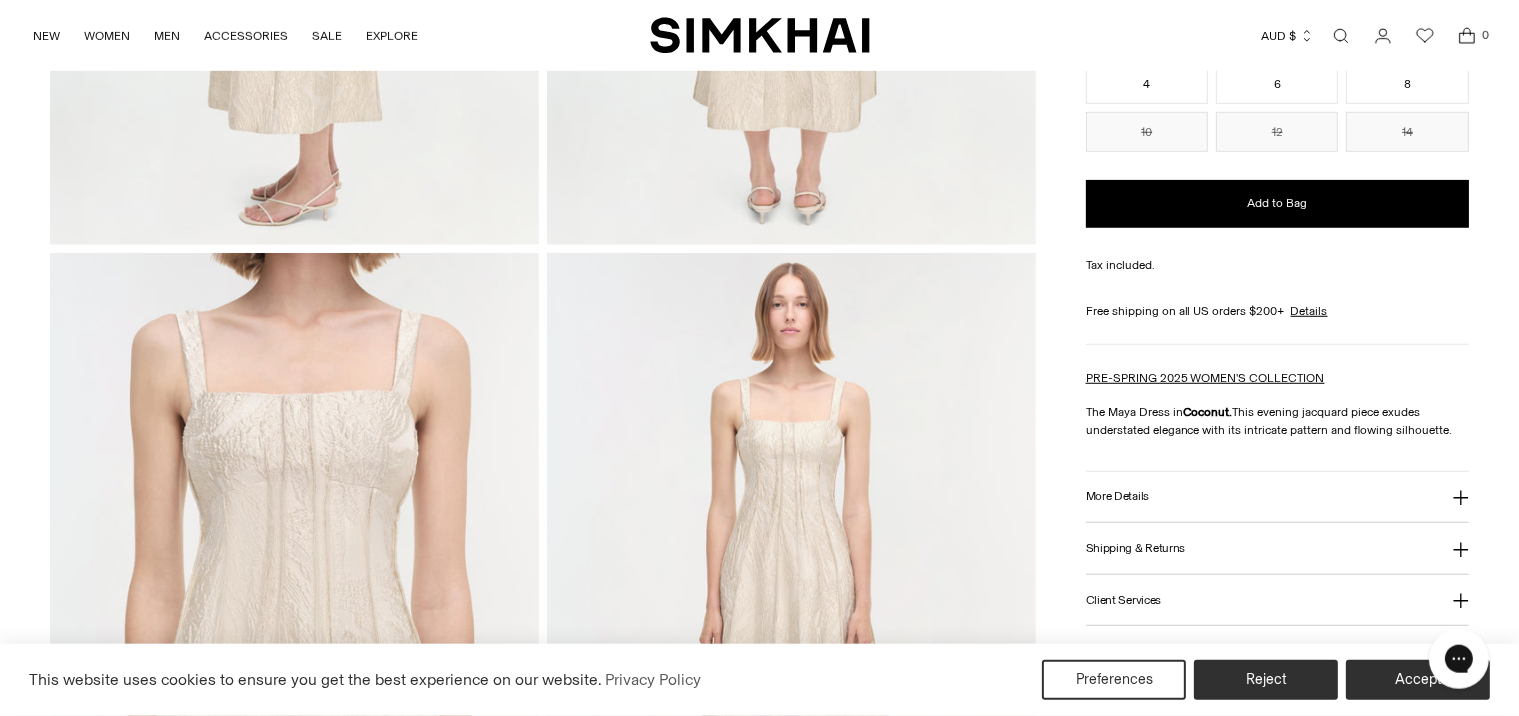 scroll, scrollTop: 1478, scrollLeft: 0, axis: vertical 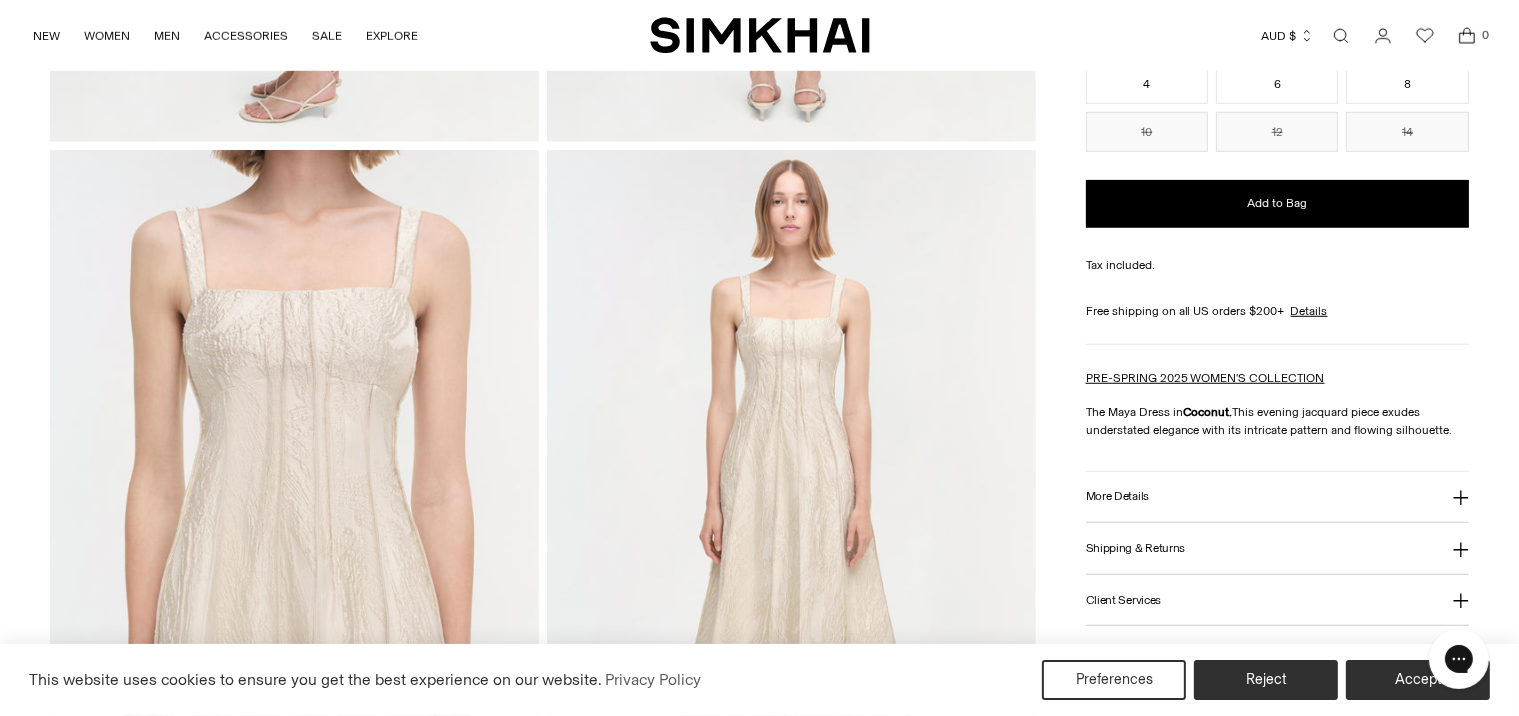 click at bounding box center (294, 516) 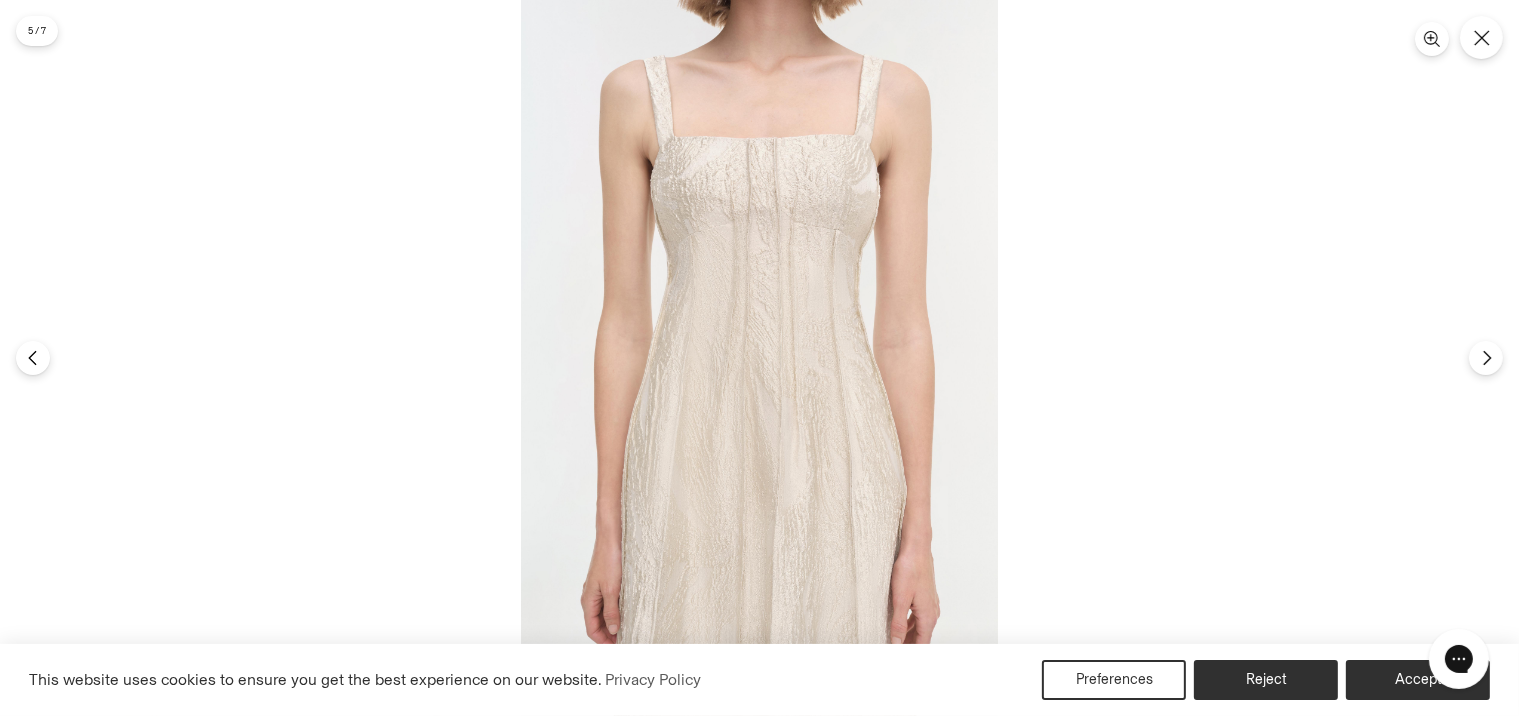 click at bounding box center [759, 358] 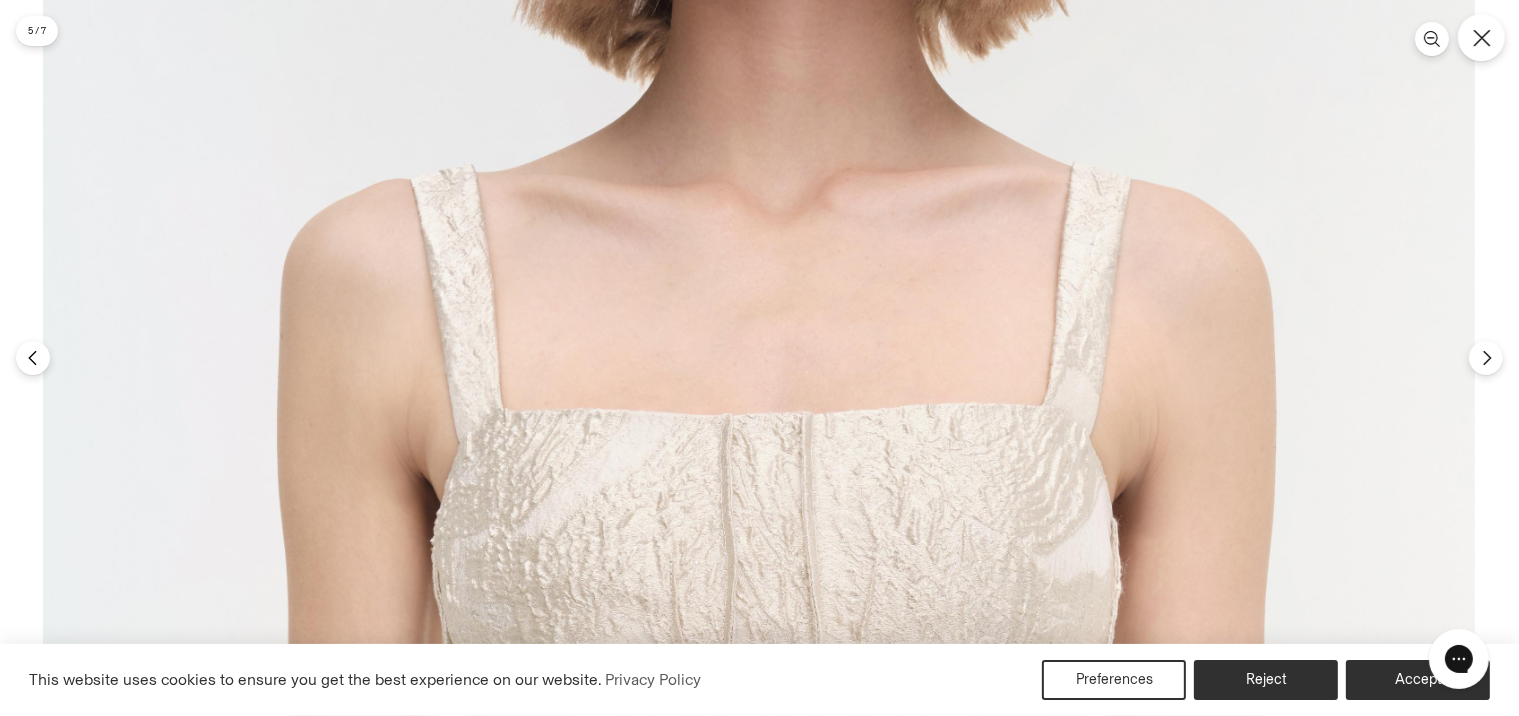 click at bounding box center (1481, 37) 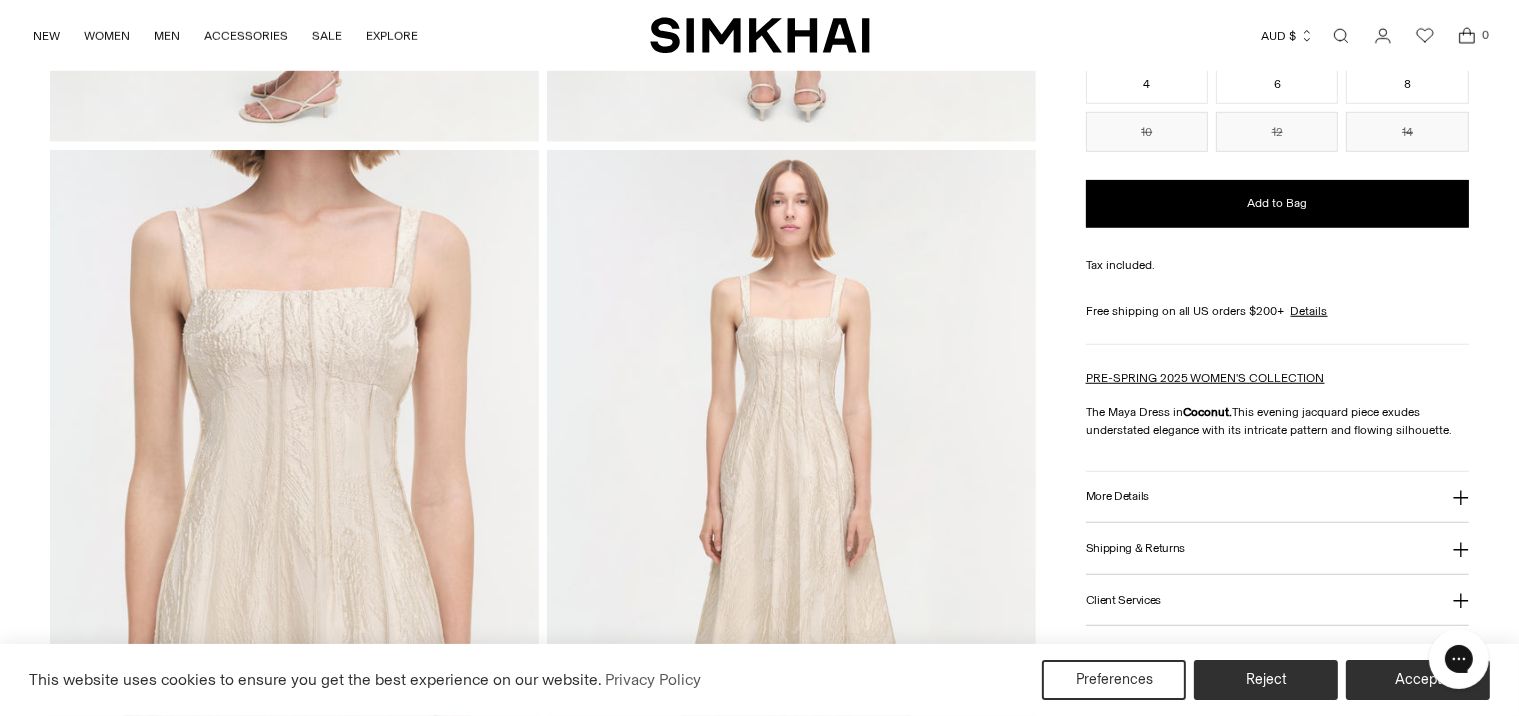 click on "More Details" at bounding box center [1117, 496] 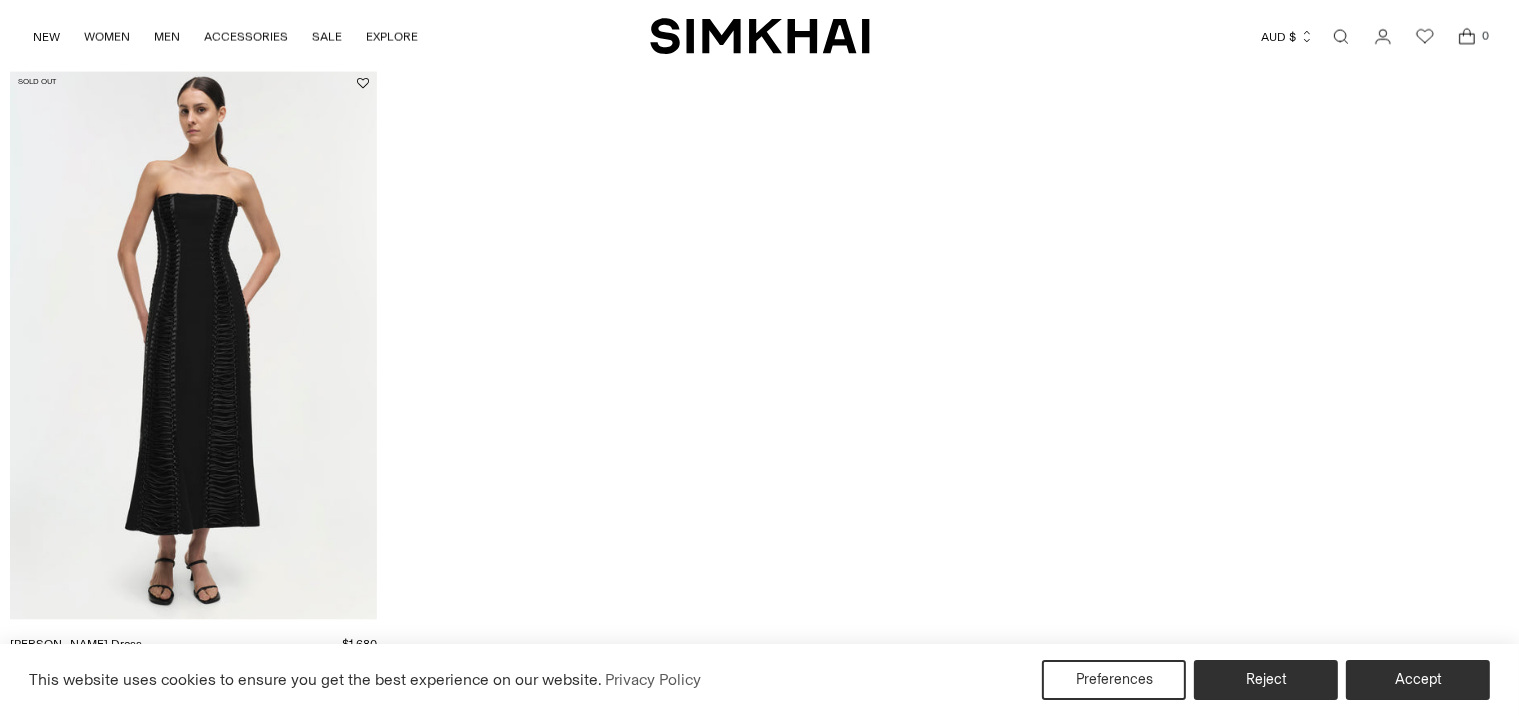 scroll, scrollTop: 3168, scrollLeft: 0, axis: vertical 